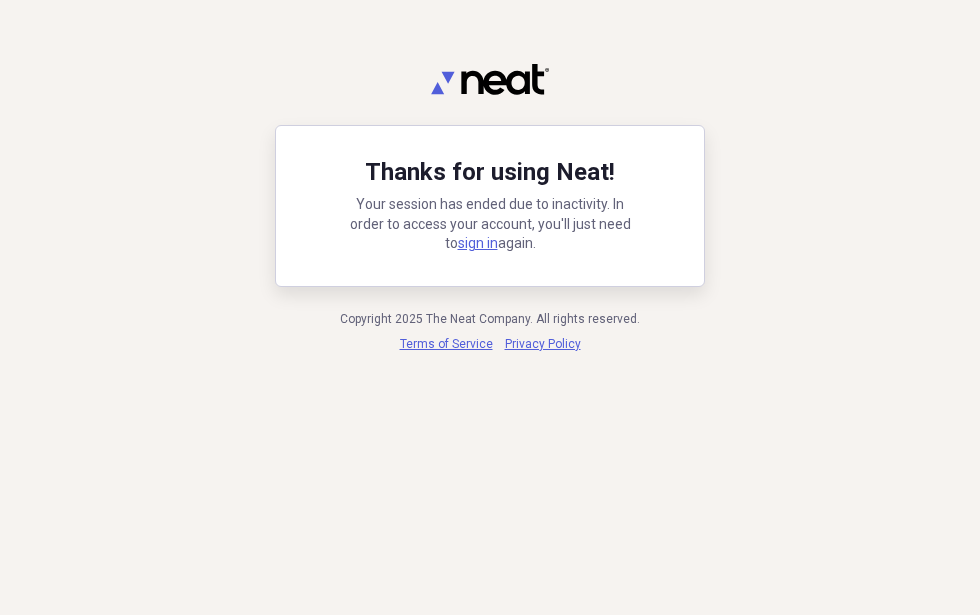 scroll, scrollTop: 0, scrollLeft: 0, axis: both 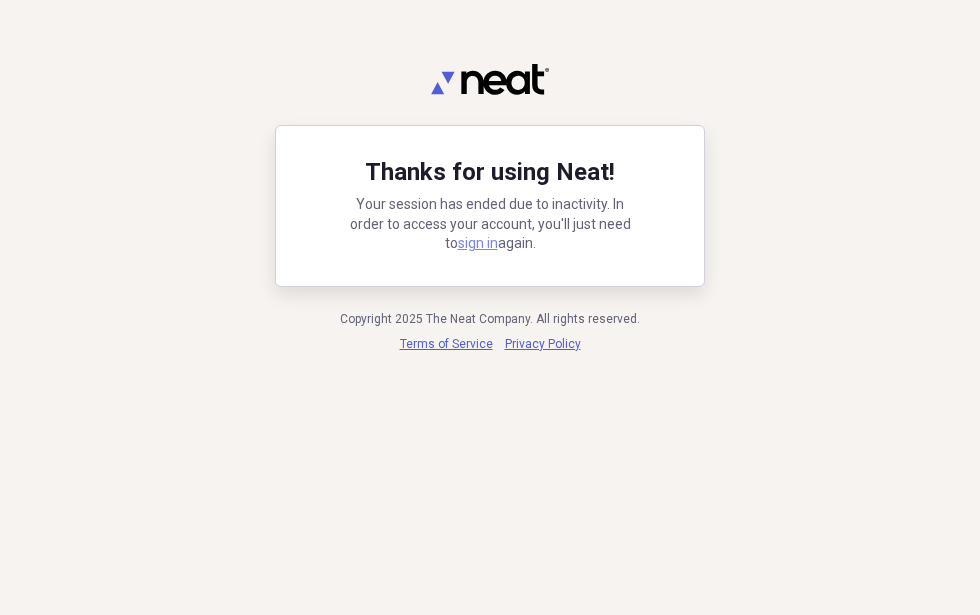 click on "sign in" at bounding box center (478, 243) 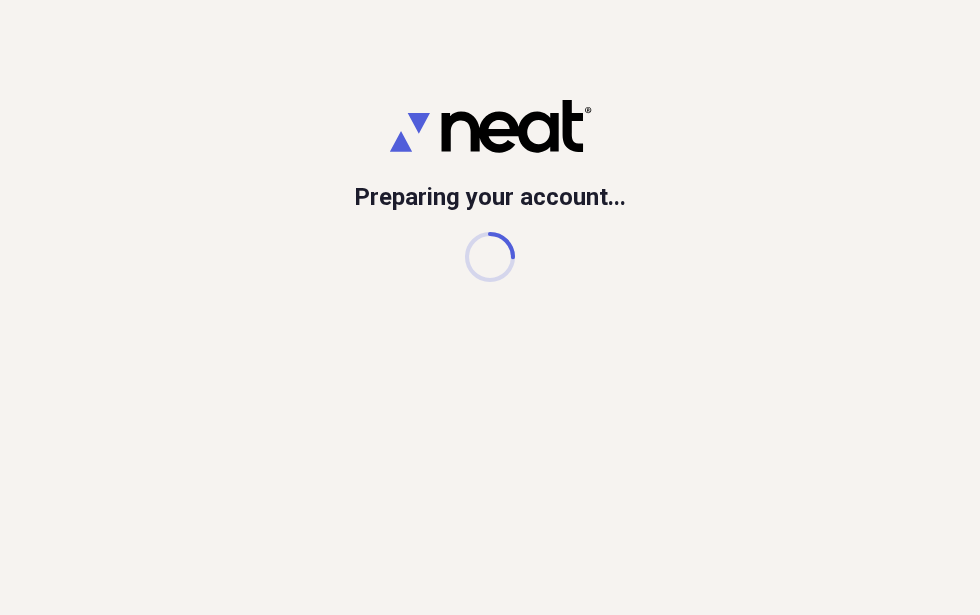 scroll, scrollTop: 0, scrollLeft: 0, axis: both 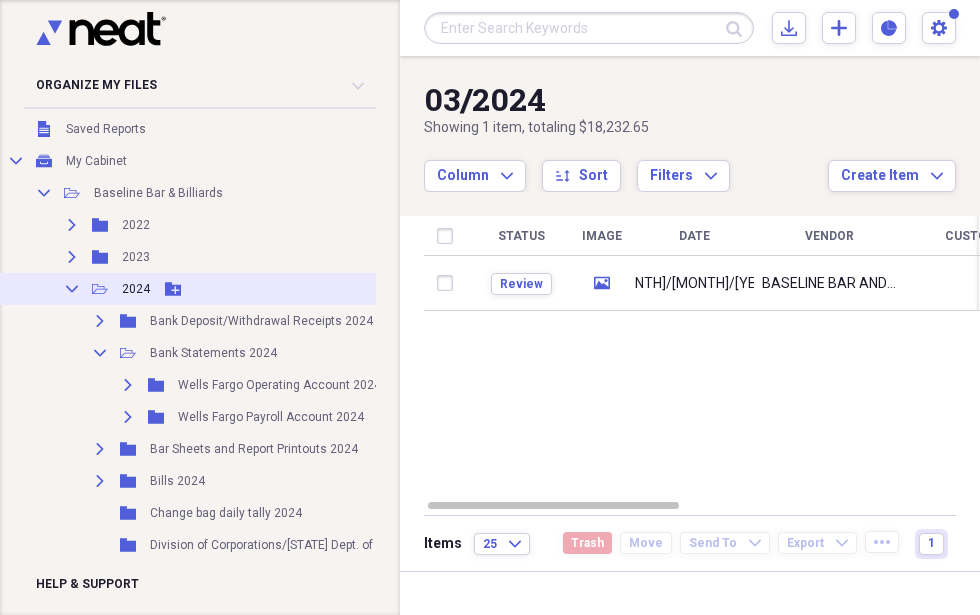 click on "Collapse" 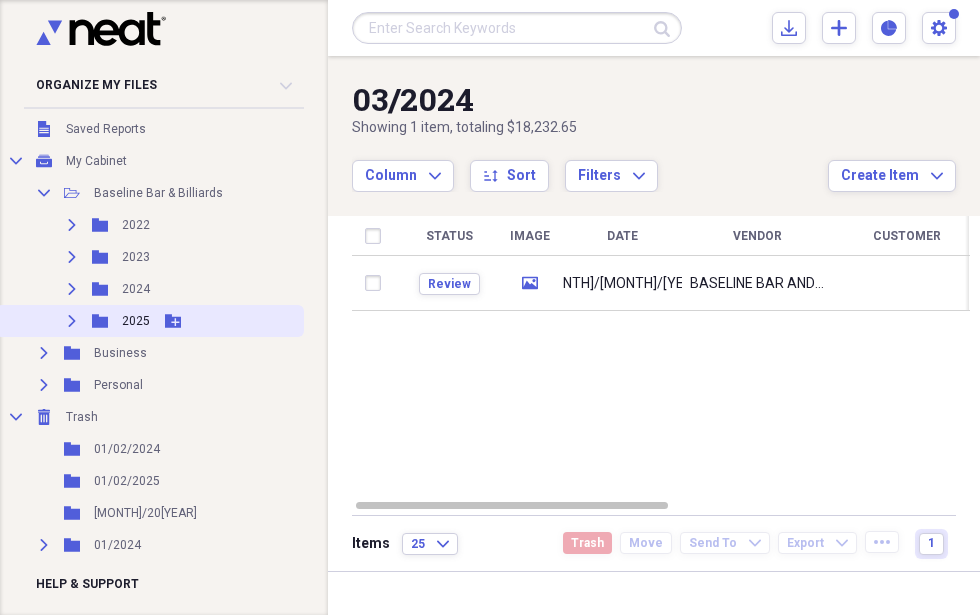 click on "Expand" 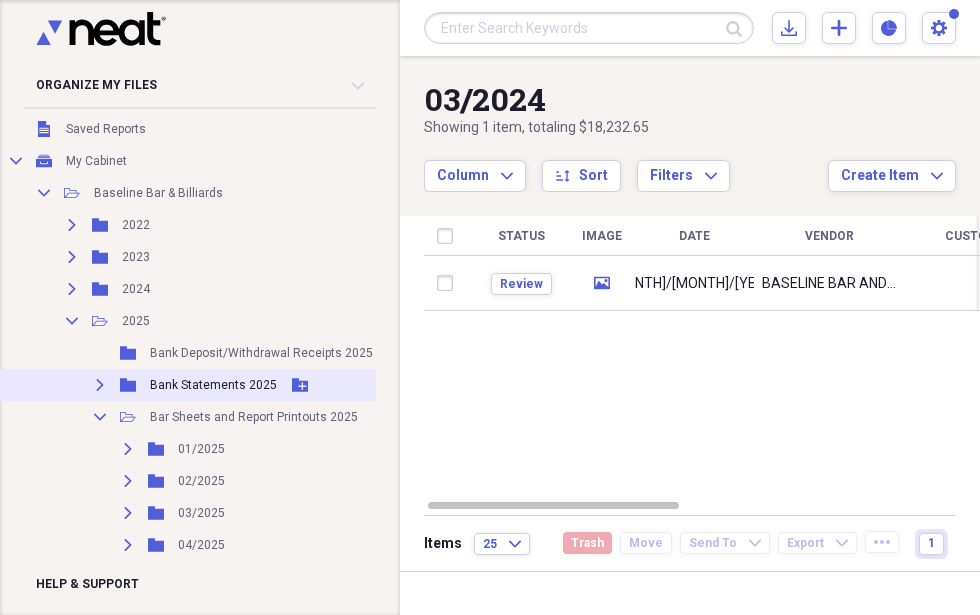 click on "Expand" 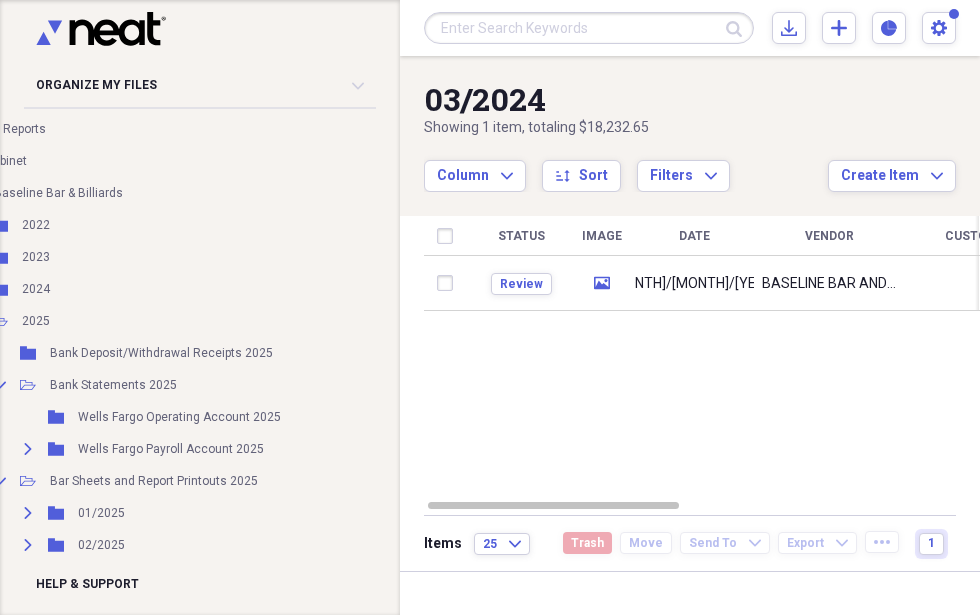 scroll, scrollTop: 100, scrollLeft: 106, axis: both 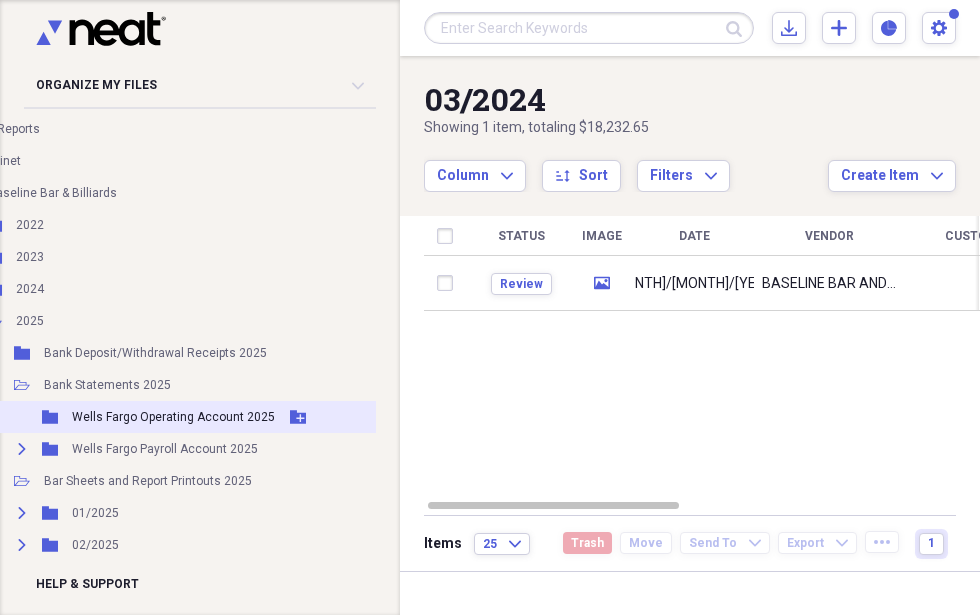 click on "Add Folder" 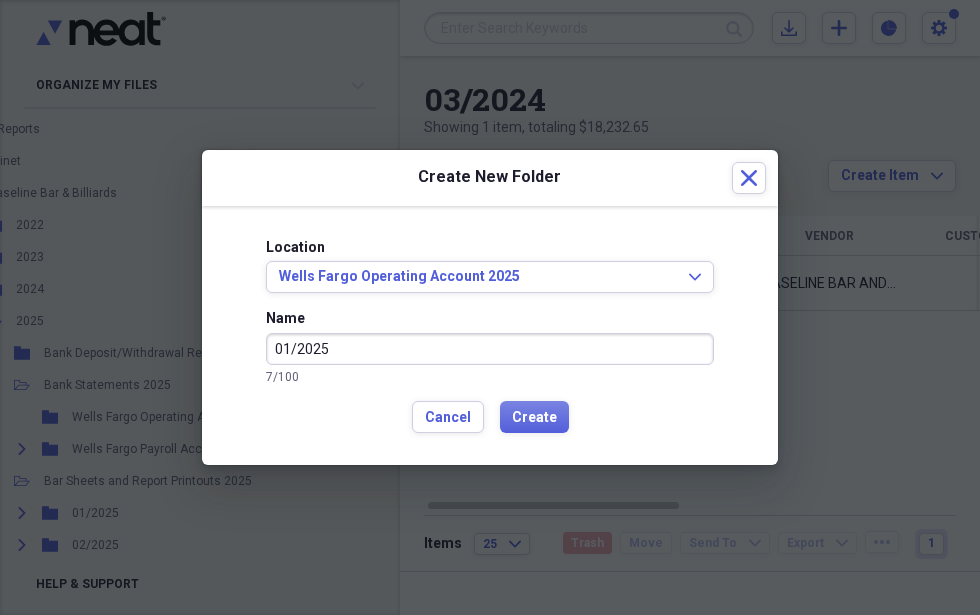 type on "01/2025" 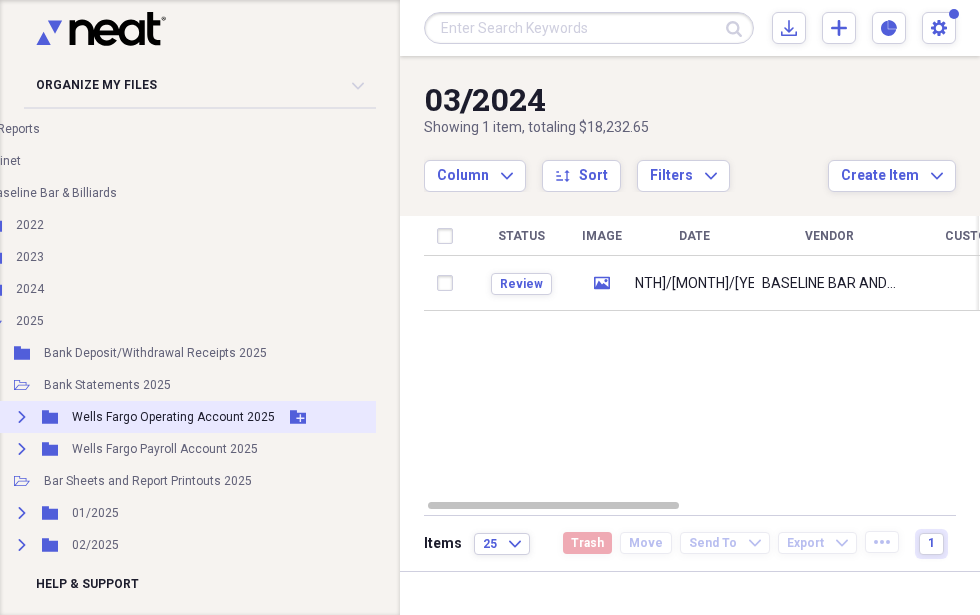 click on "Expand" 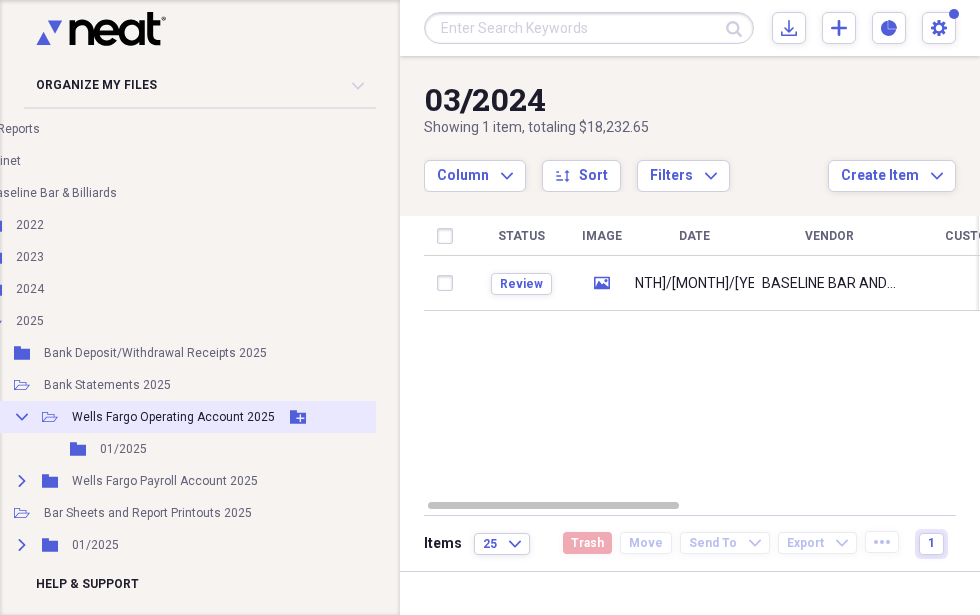 click on "Add Folder" 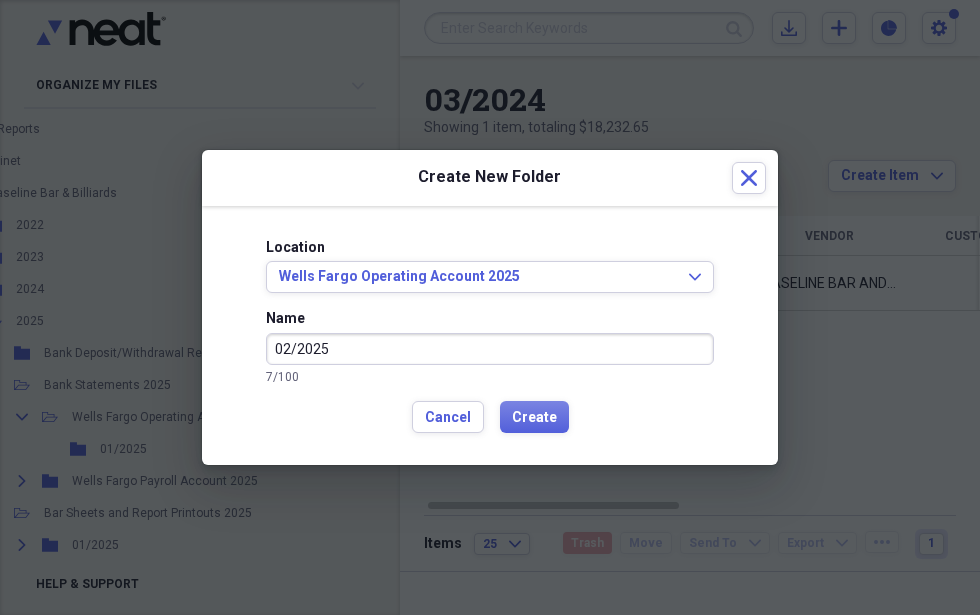 type on "02/2025" 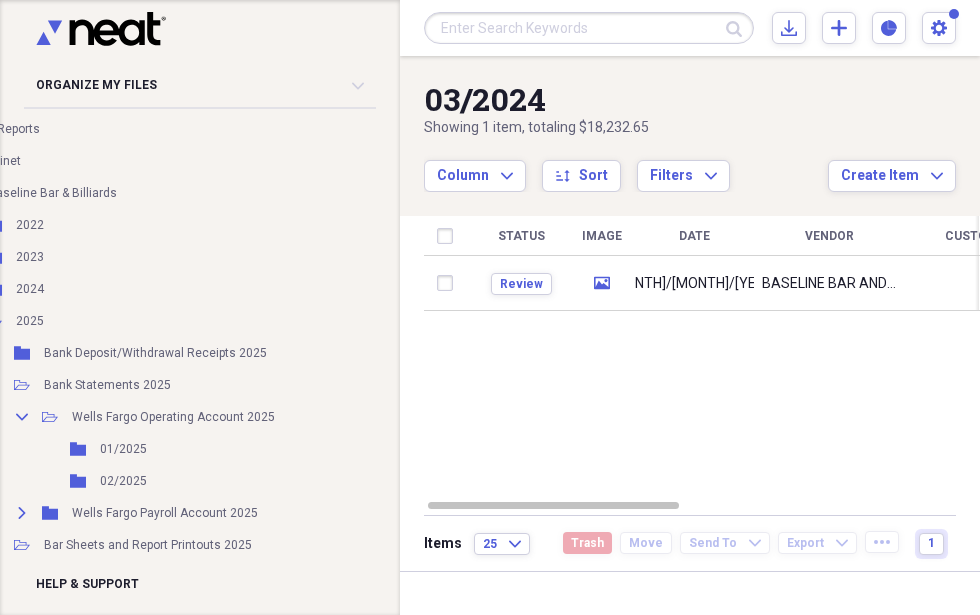 type 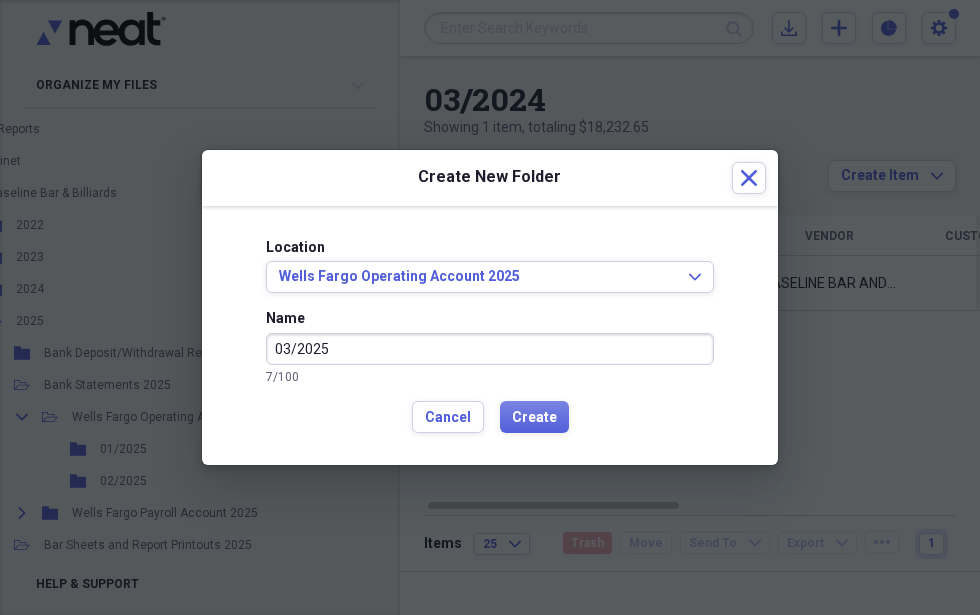 type on "03/2025" 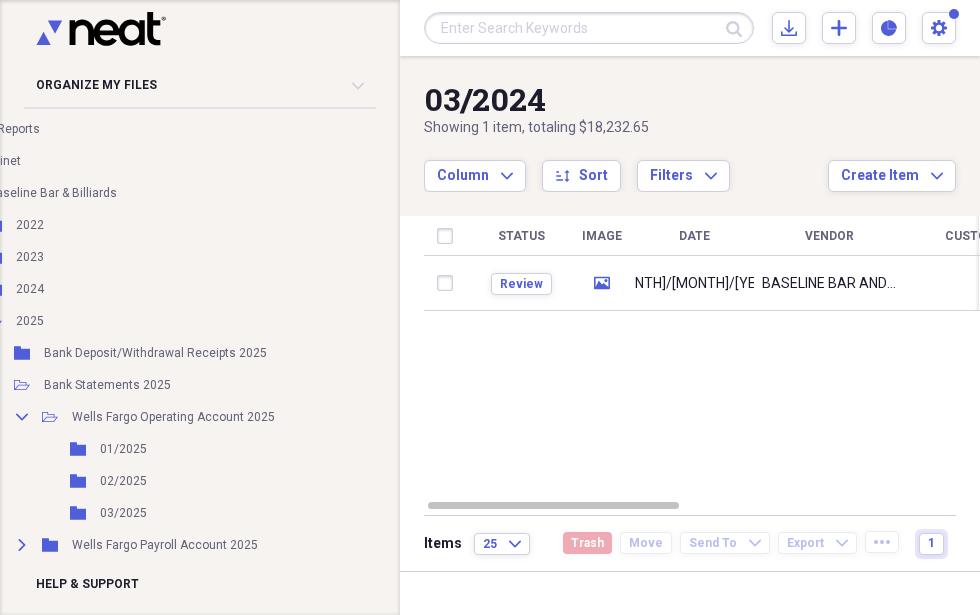 click on "Add Folder" at bounding box center [298, 417] 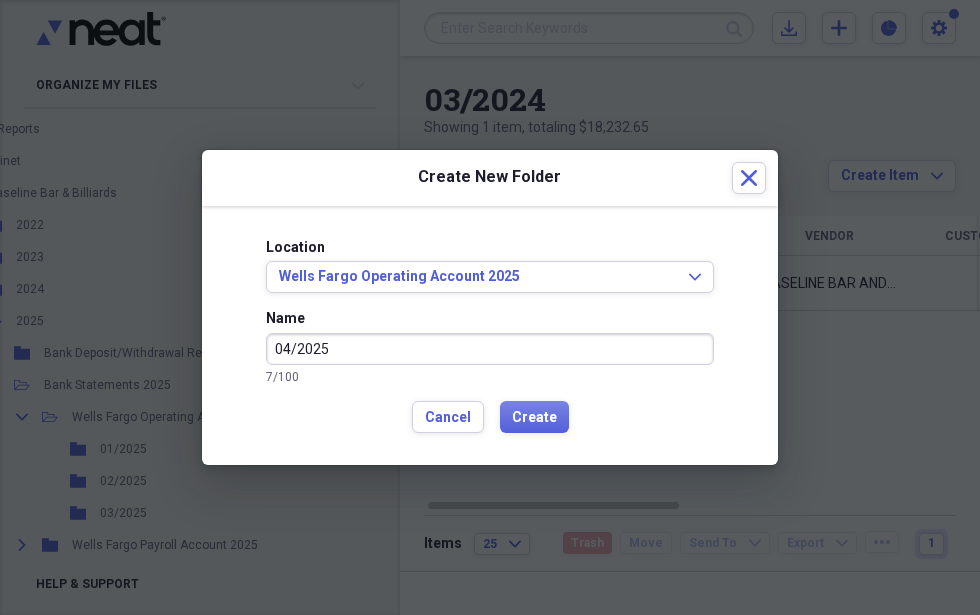 type on "04/2025" 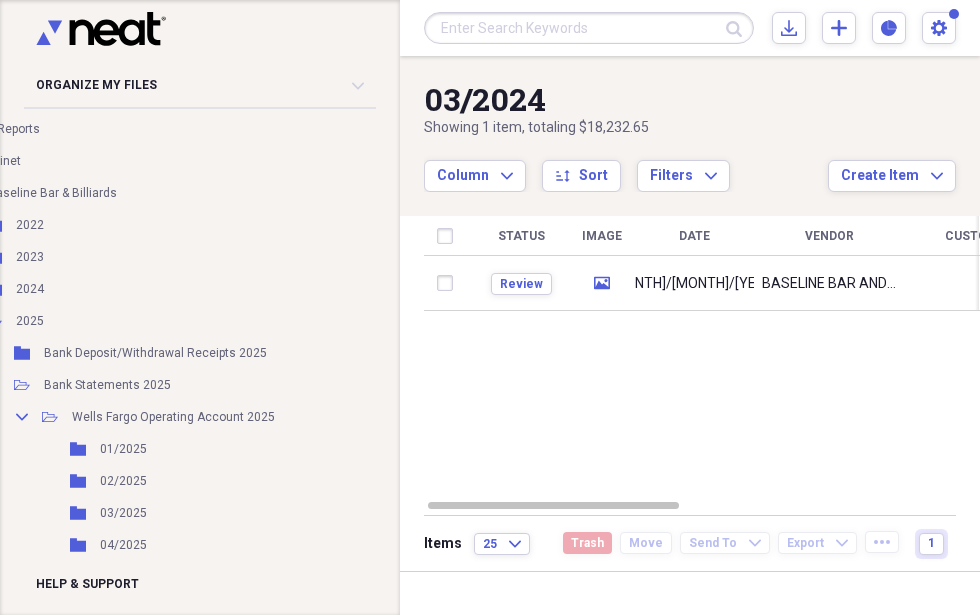 click on "Add Folder" at bounding box center [298, 417] 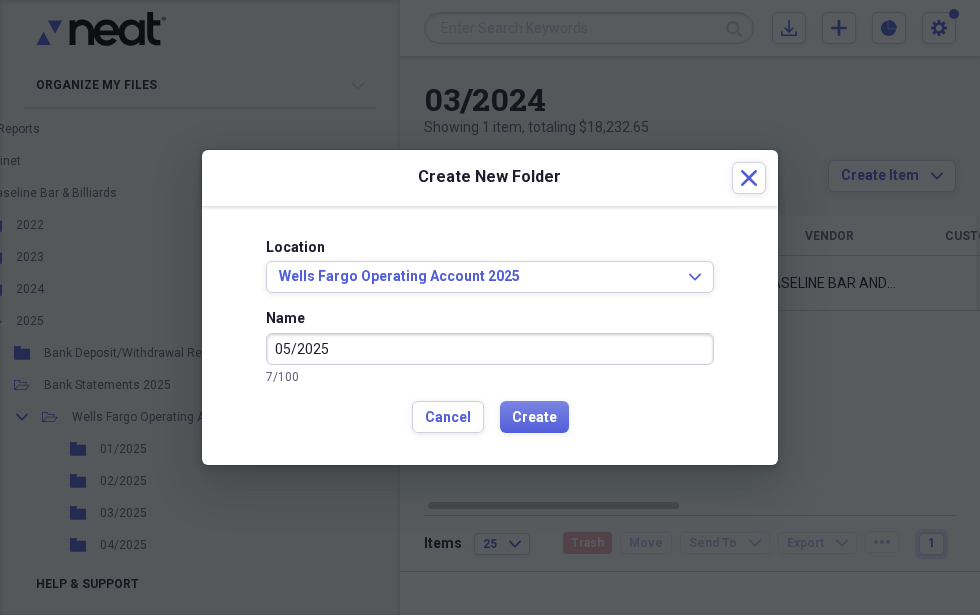 type on "05/2025" 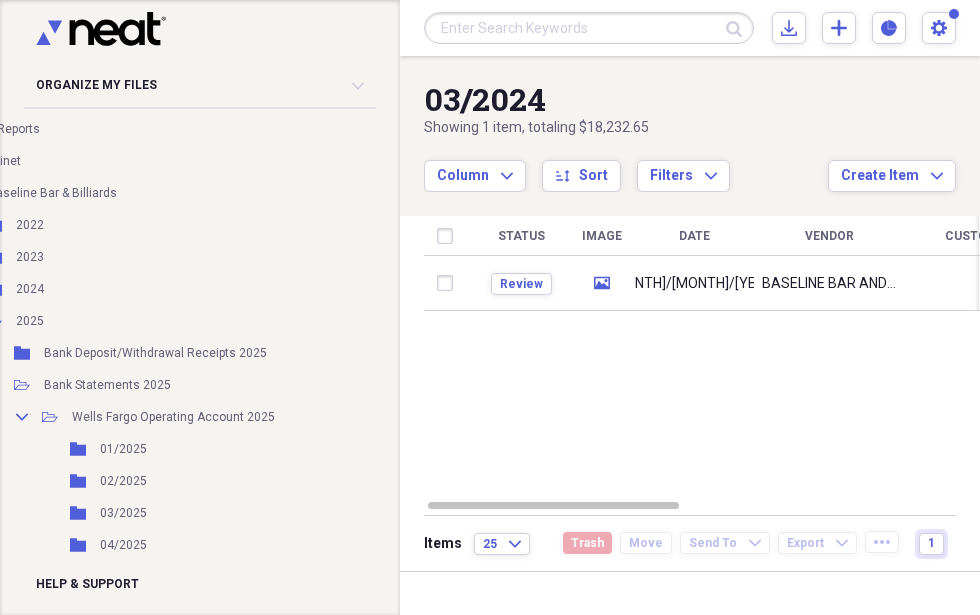 click on "Add Folder" at bounding box center [298, 417] 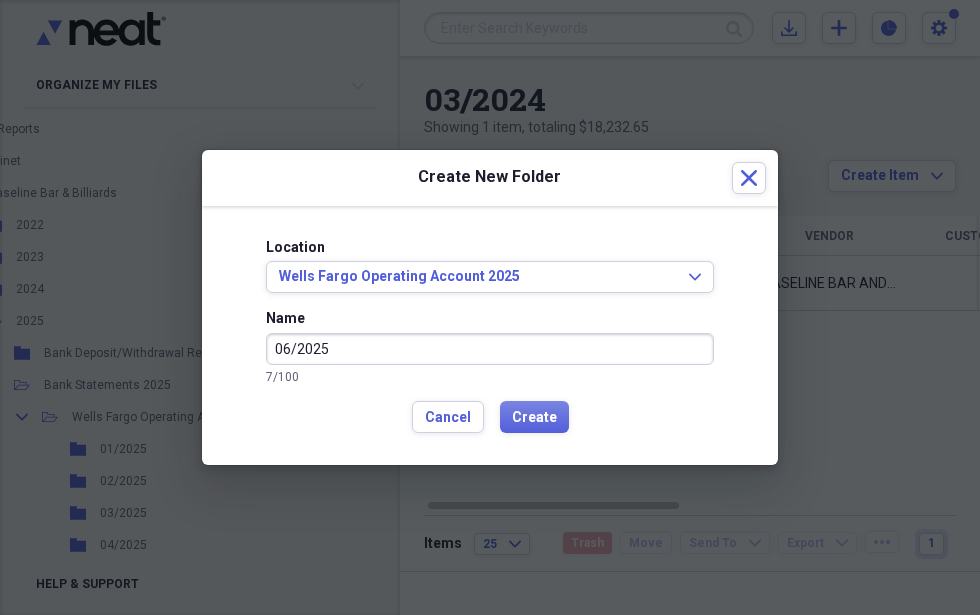 type on "06/2025" 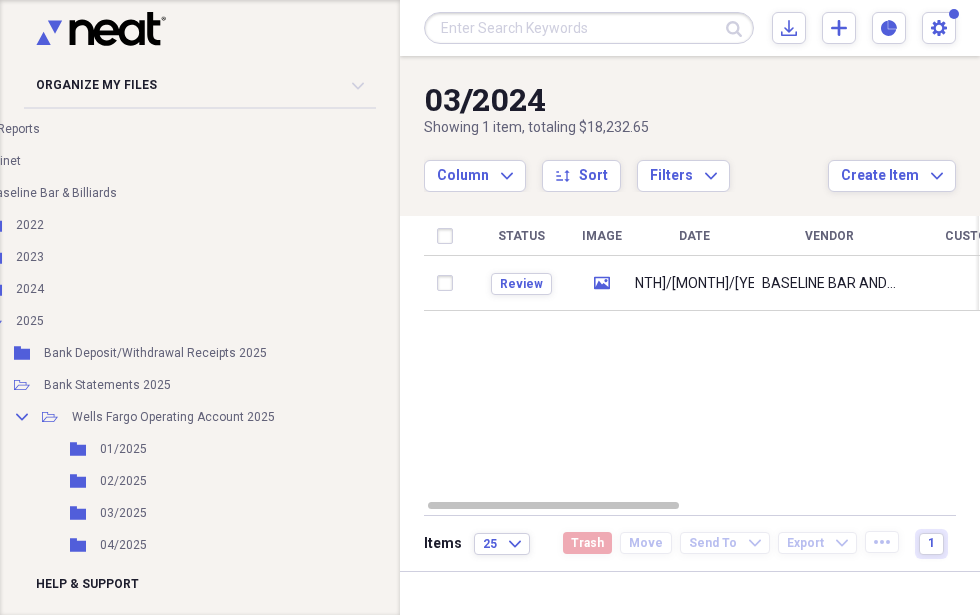 click on "Add Folder" at bounding box center [298, 417] 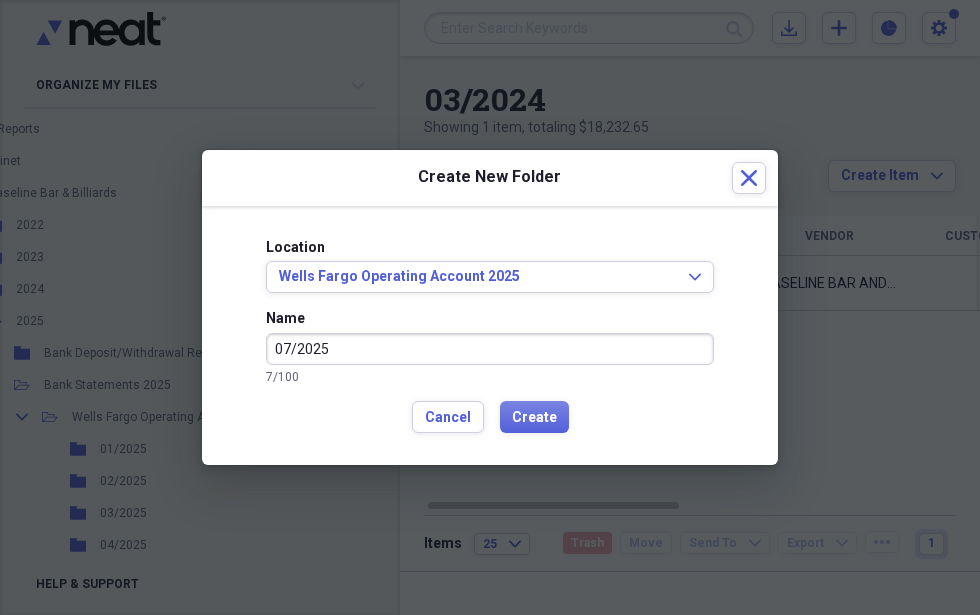 type on "07/2025" 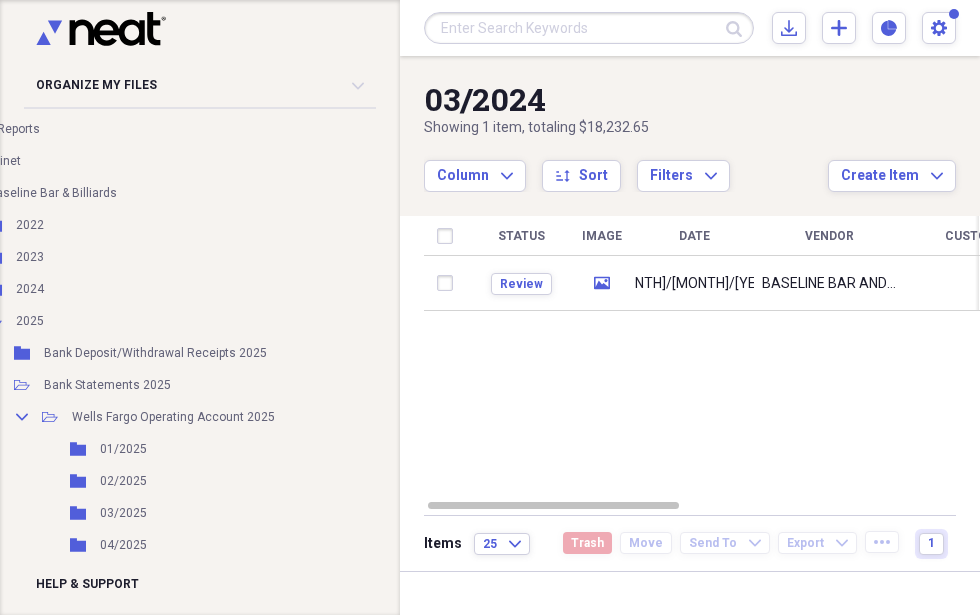 click on "Add Folder" at bounding box center [298, 417] 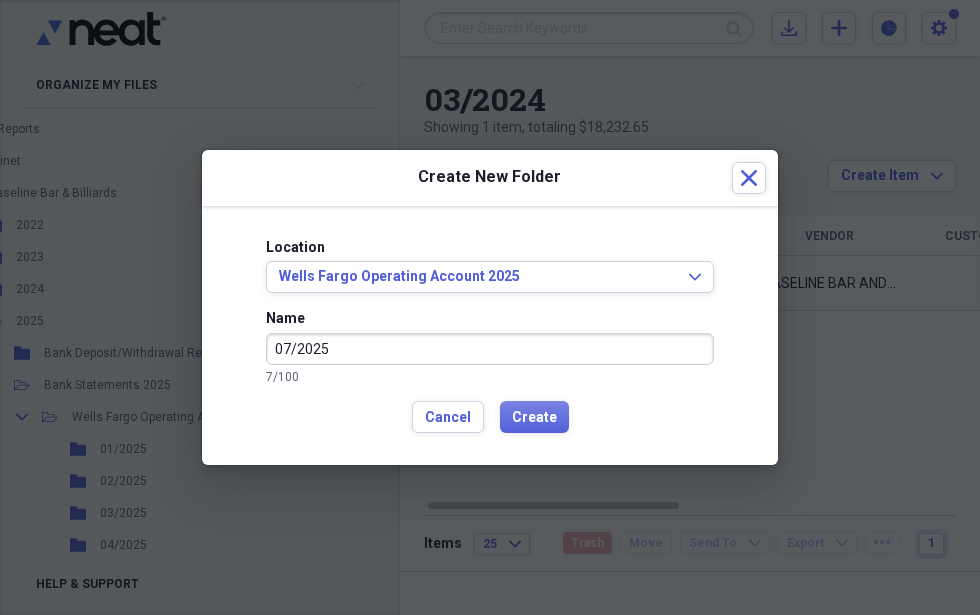 click on "Create" at bounding box center [534, 417] 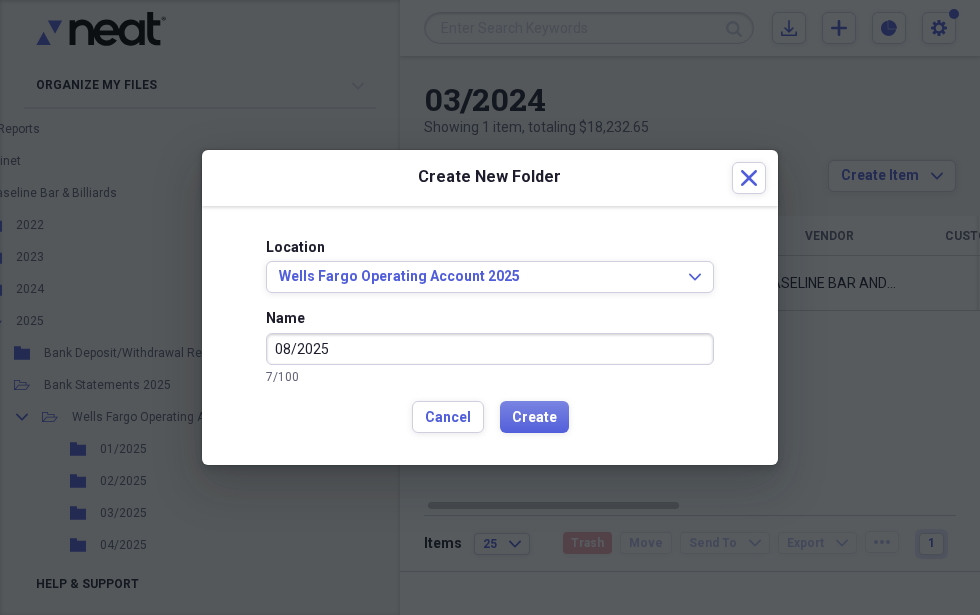 type on "08/2025" 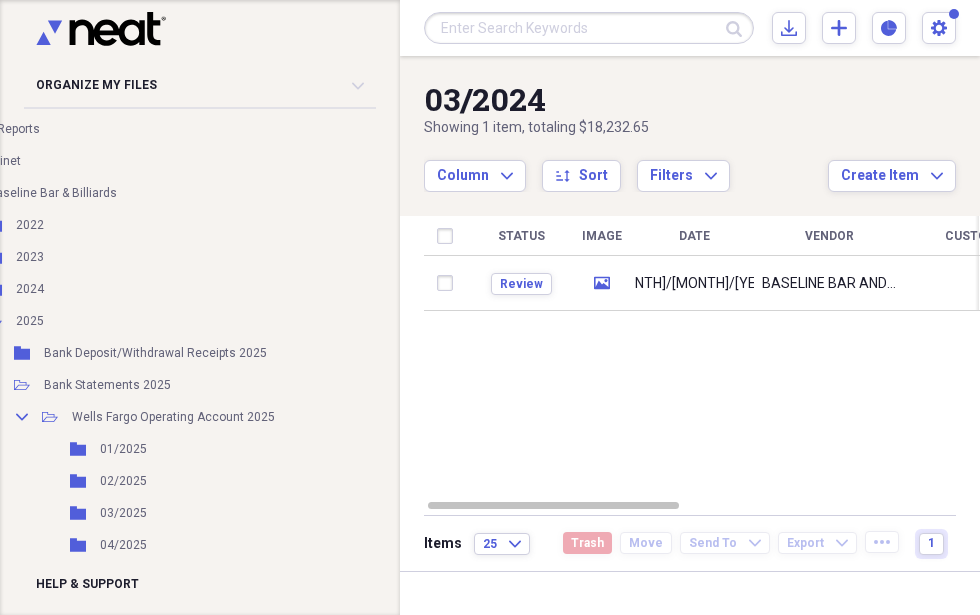 click on "Add Folder" at bounding box center (298, 417) 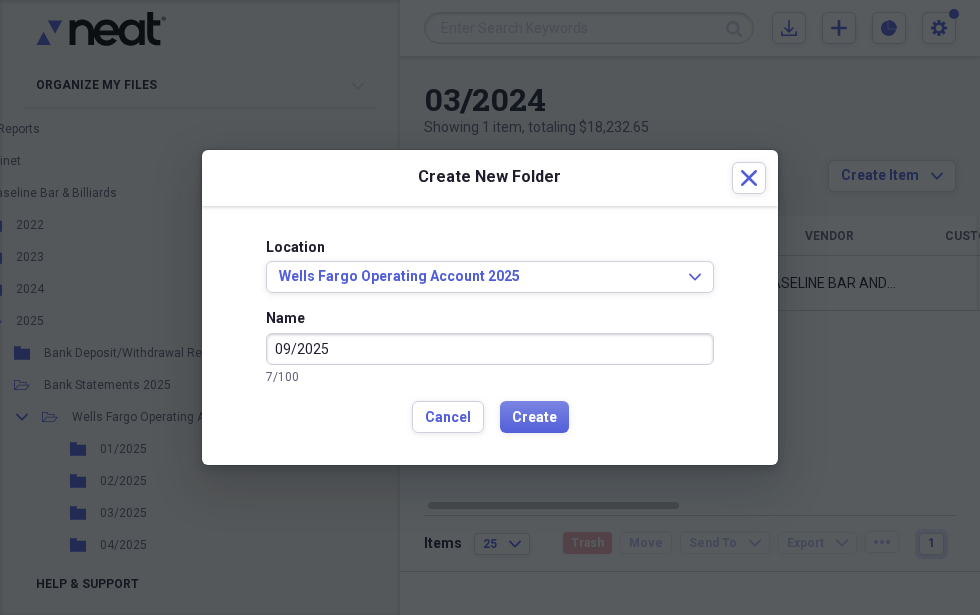 type on "09/2025" 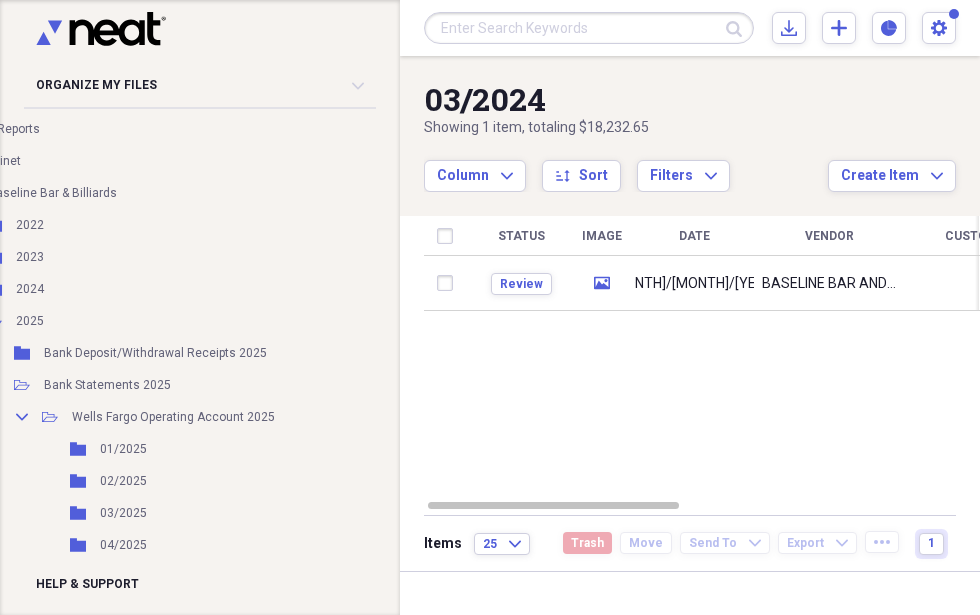 click on "Add Folder" at bounding box center [298, 417] 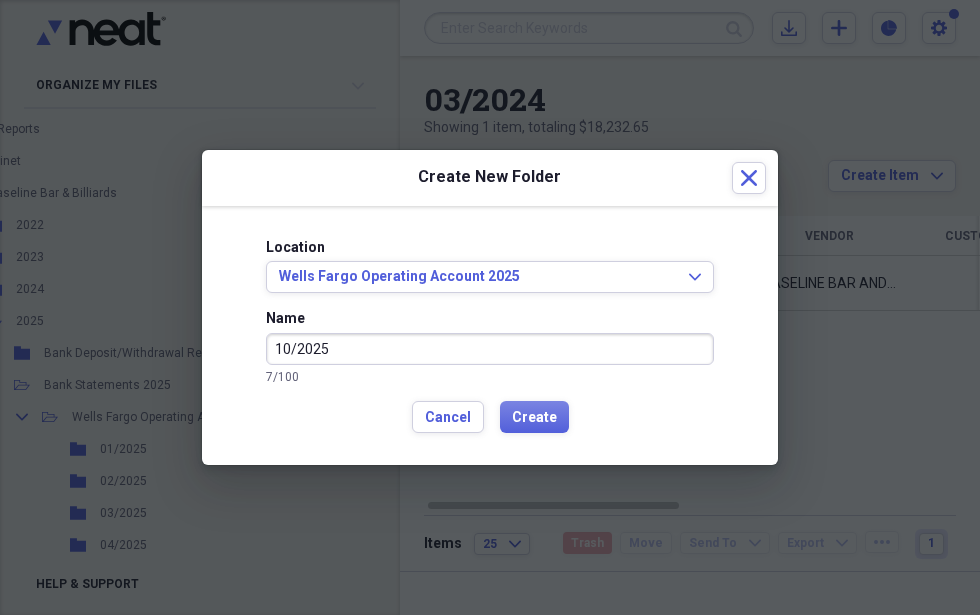 type on "10/2025" 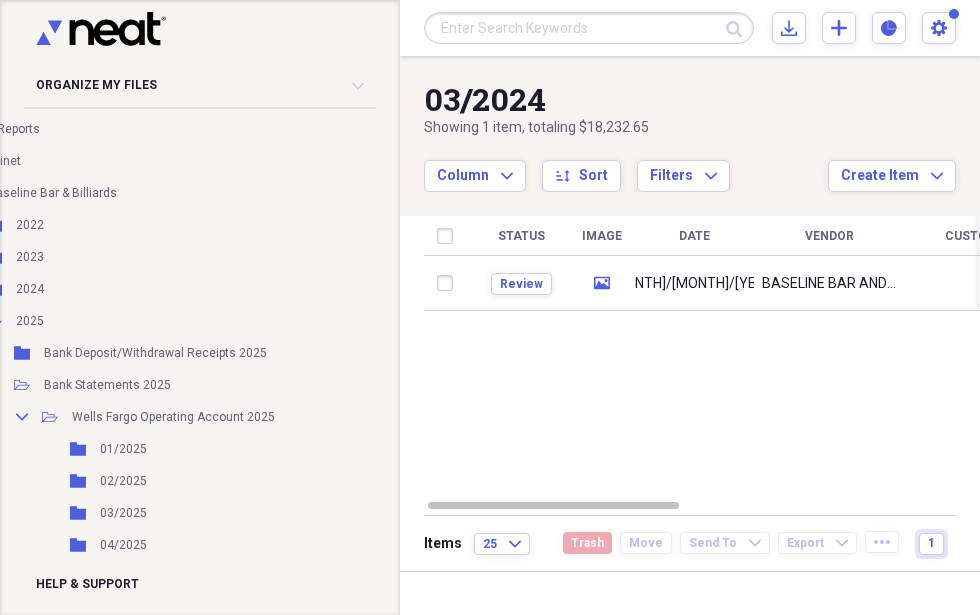 click on "Add Folder" at bounding box center [298, 417] 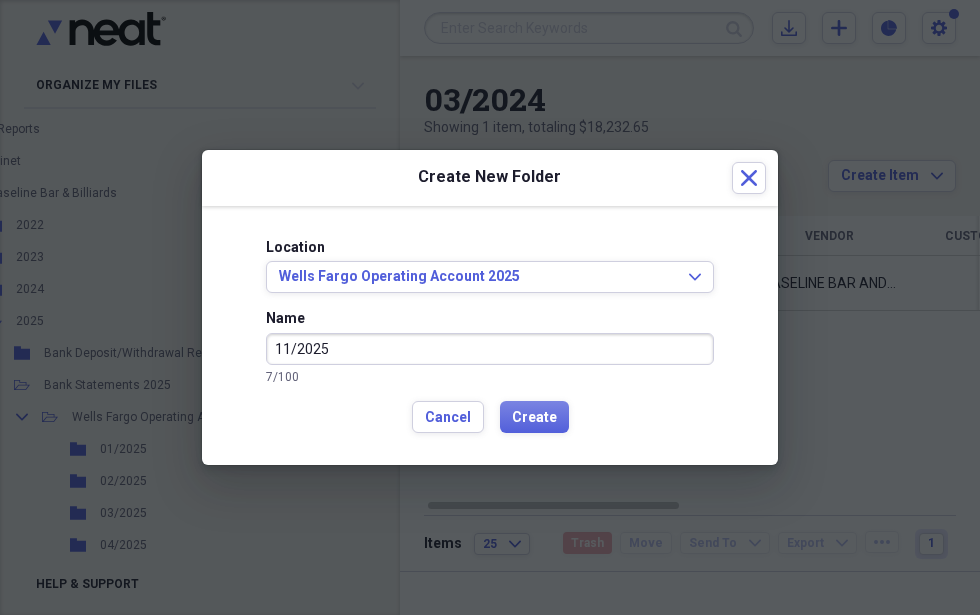 type on "11/2025" 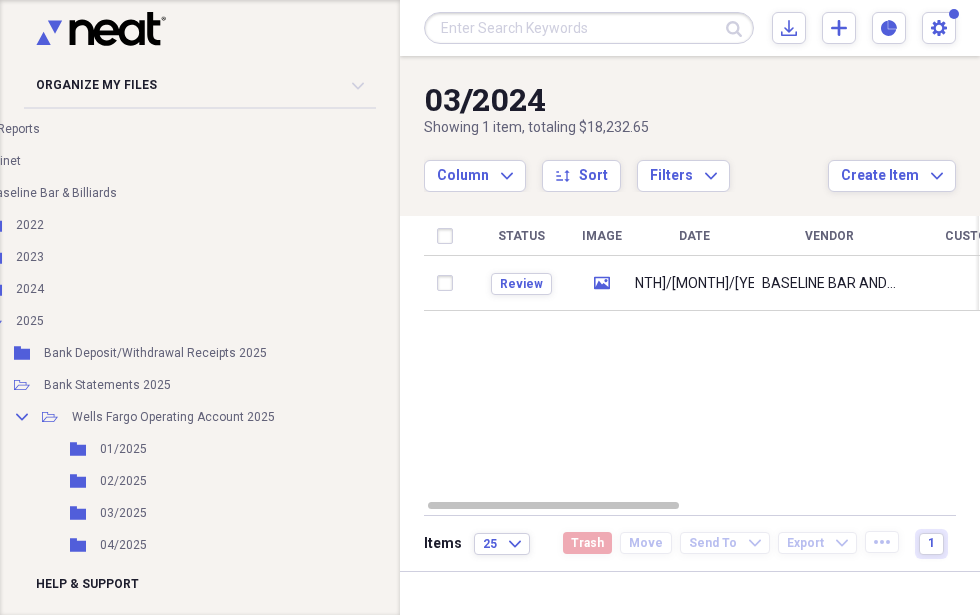 click on "Add Folder" at bounding box center [298, 417] 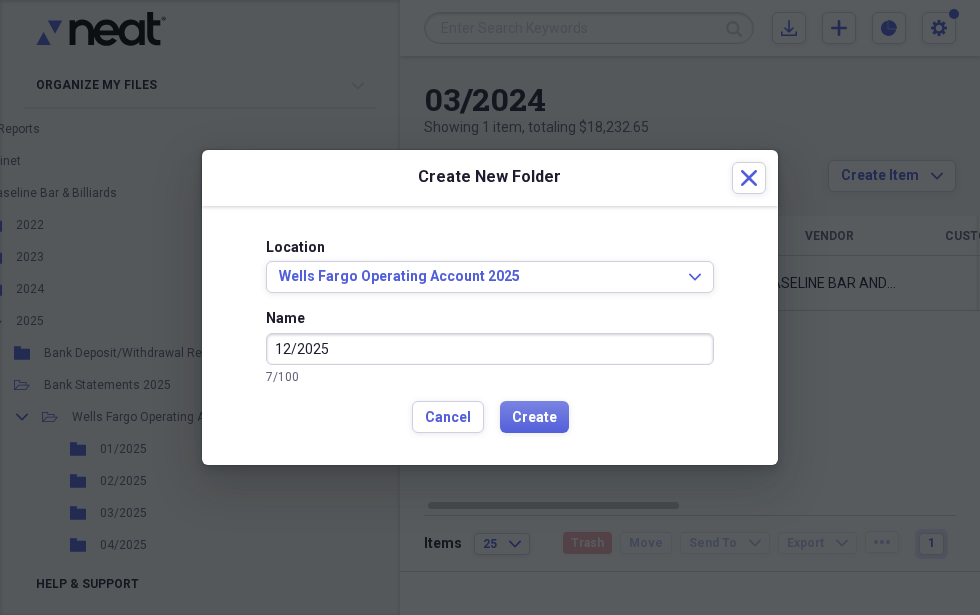 type on "12/2025" 